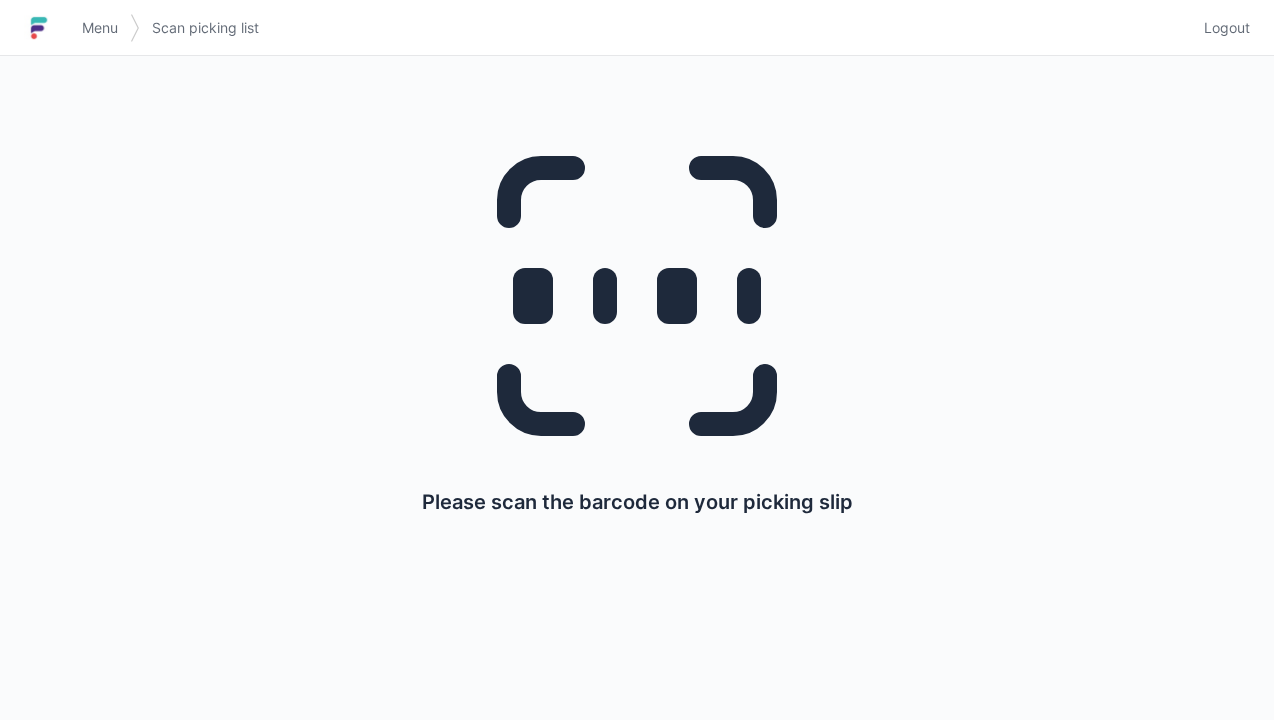 scroll, scrollTop: 0, scrollLeft: 0, axis: both 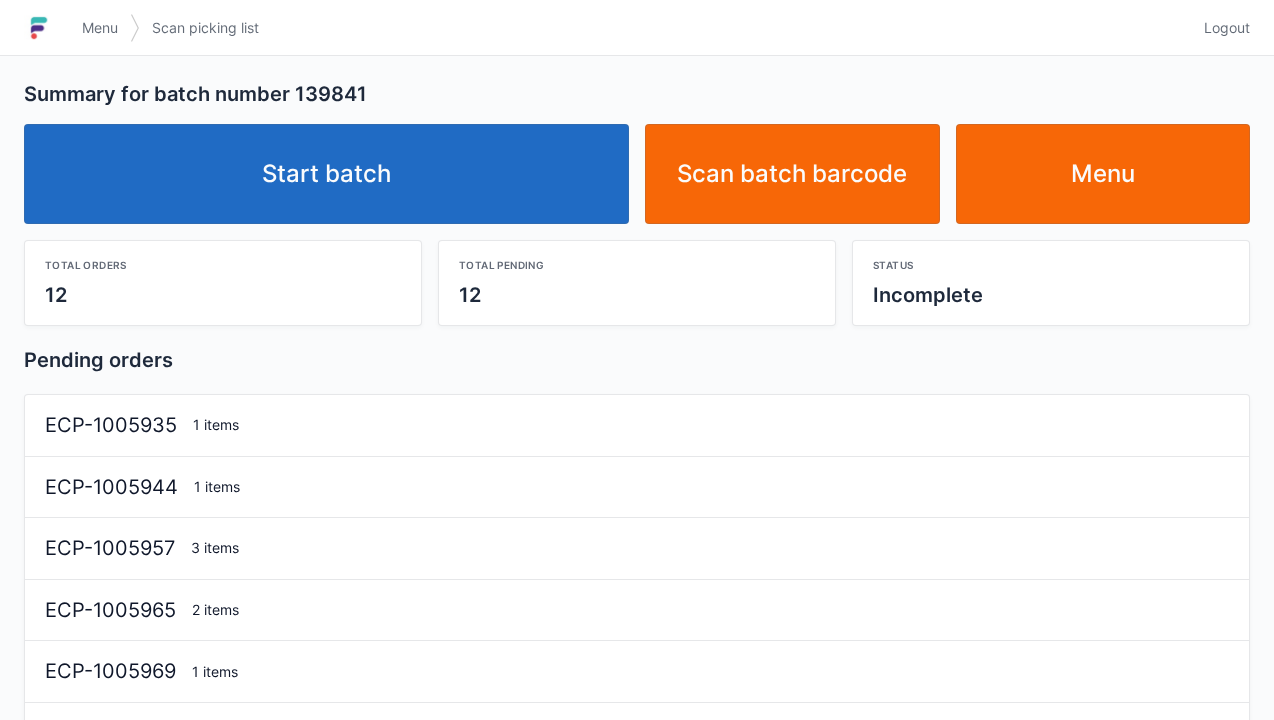 click on "Start batch" at bounding box center [326, 174] 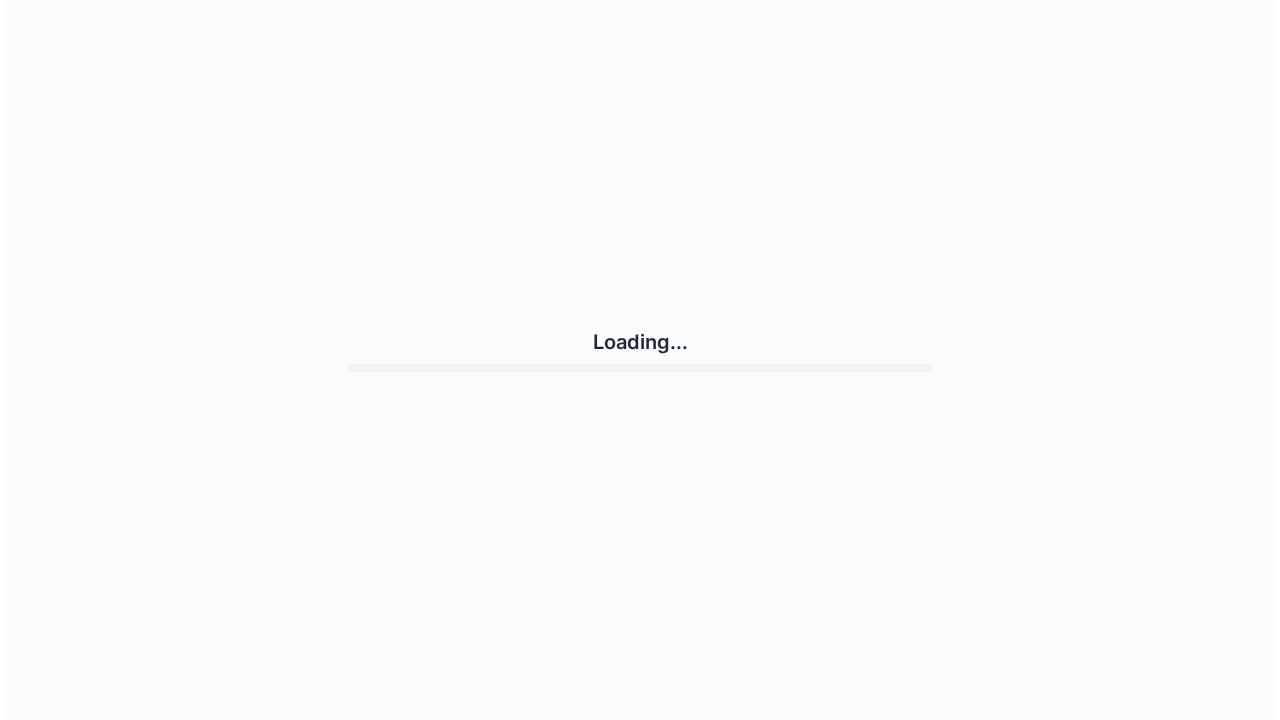 scroll, scrollTop: 0, scrollLeft: 0, axis: both 